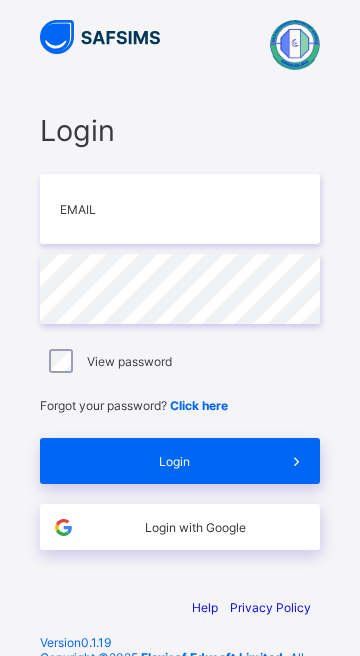 scroll, scrollTop: 0, scrollLeft: 0, axis: both 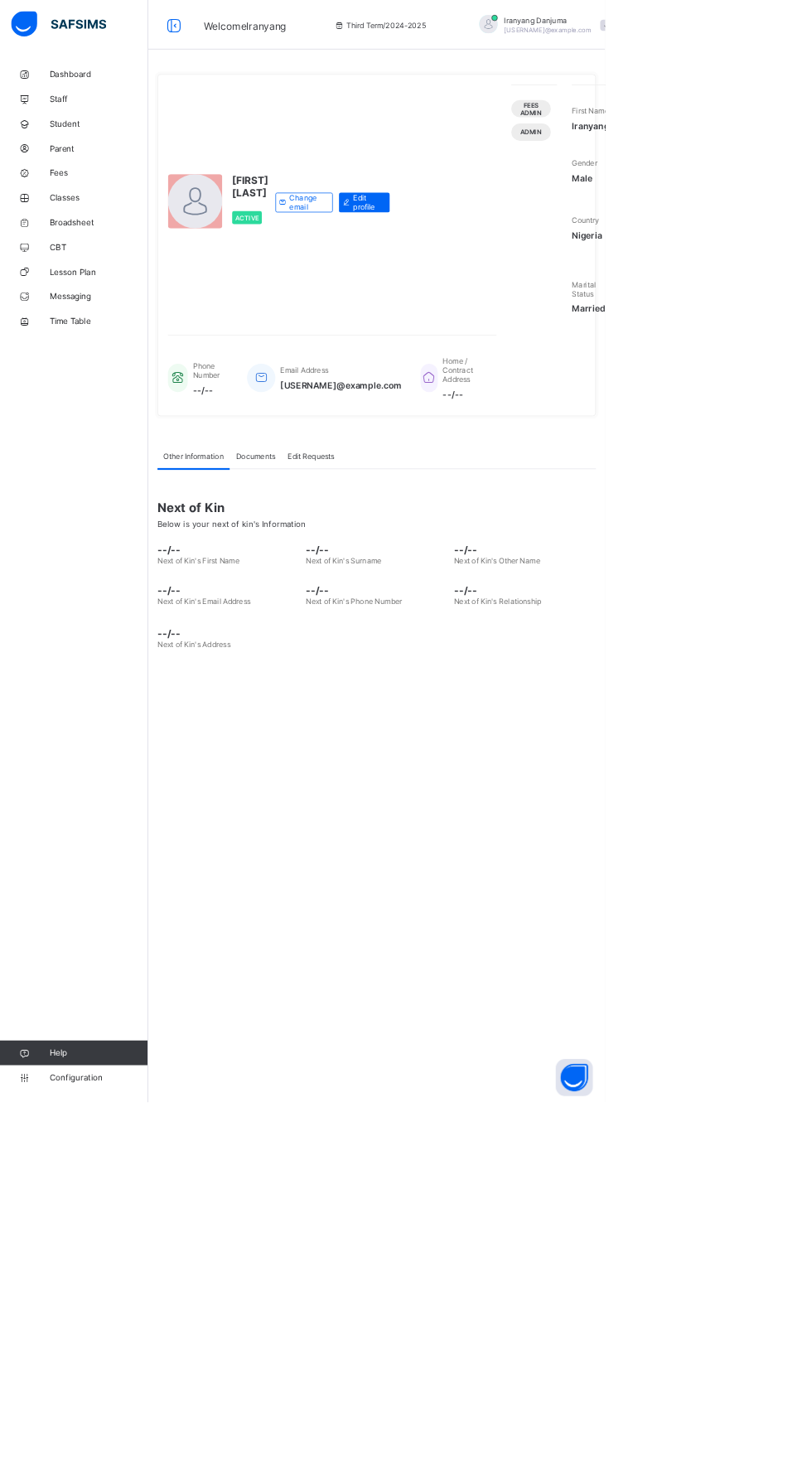 click on "Configuration" at bounding box center [99, 1446] 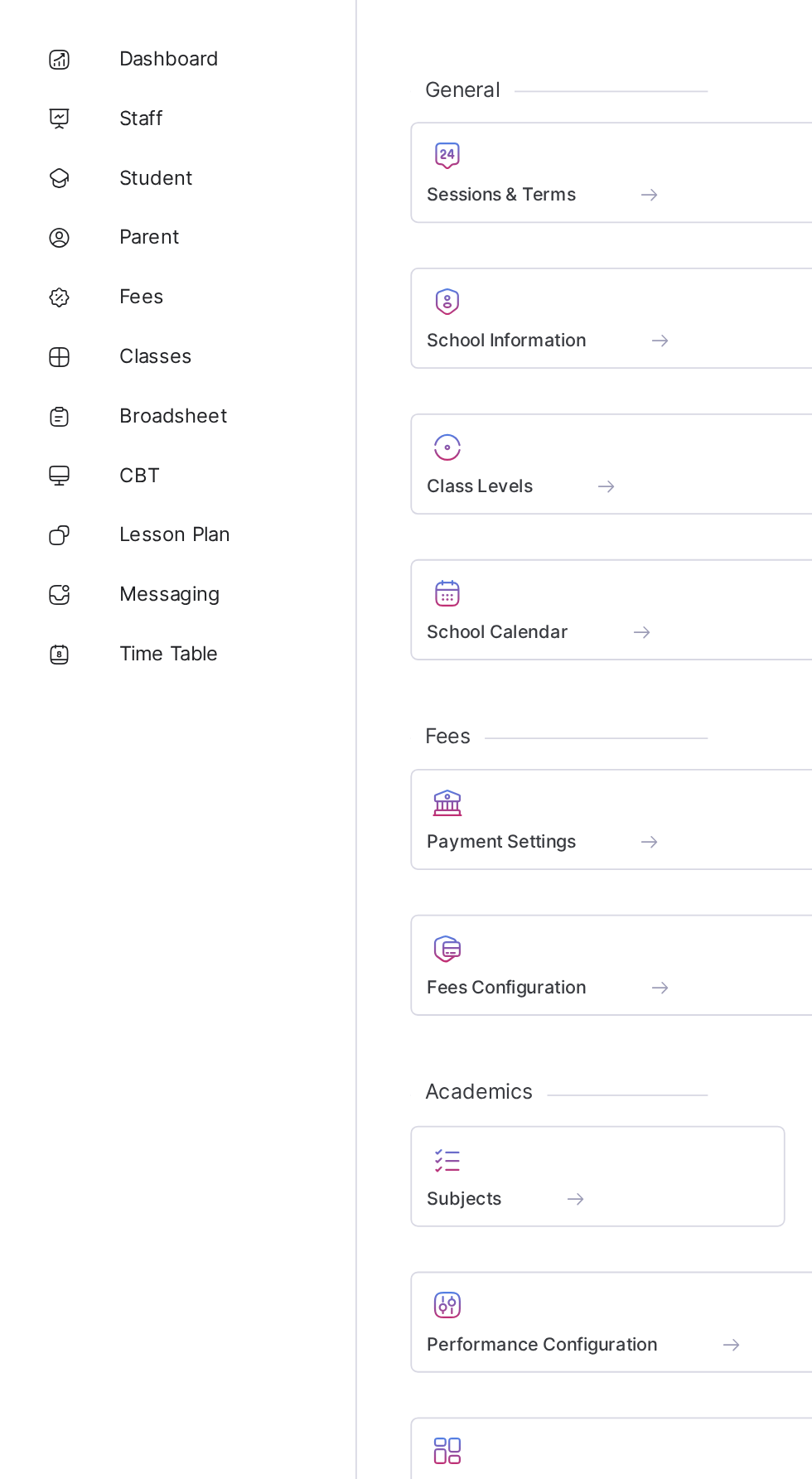 click on "Broadsheet" at bounding box center [133, 298] 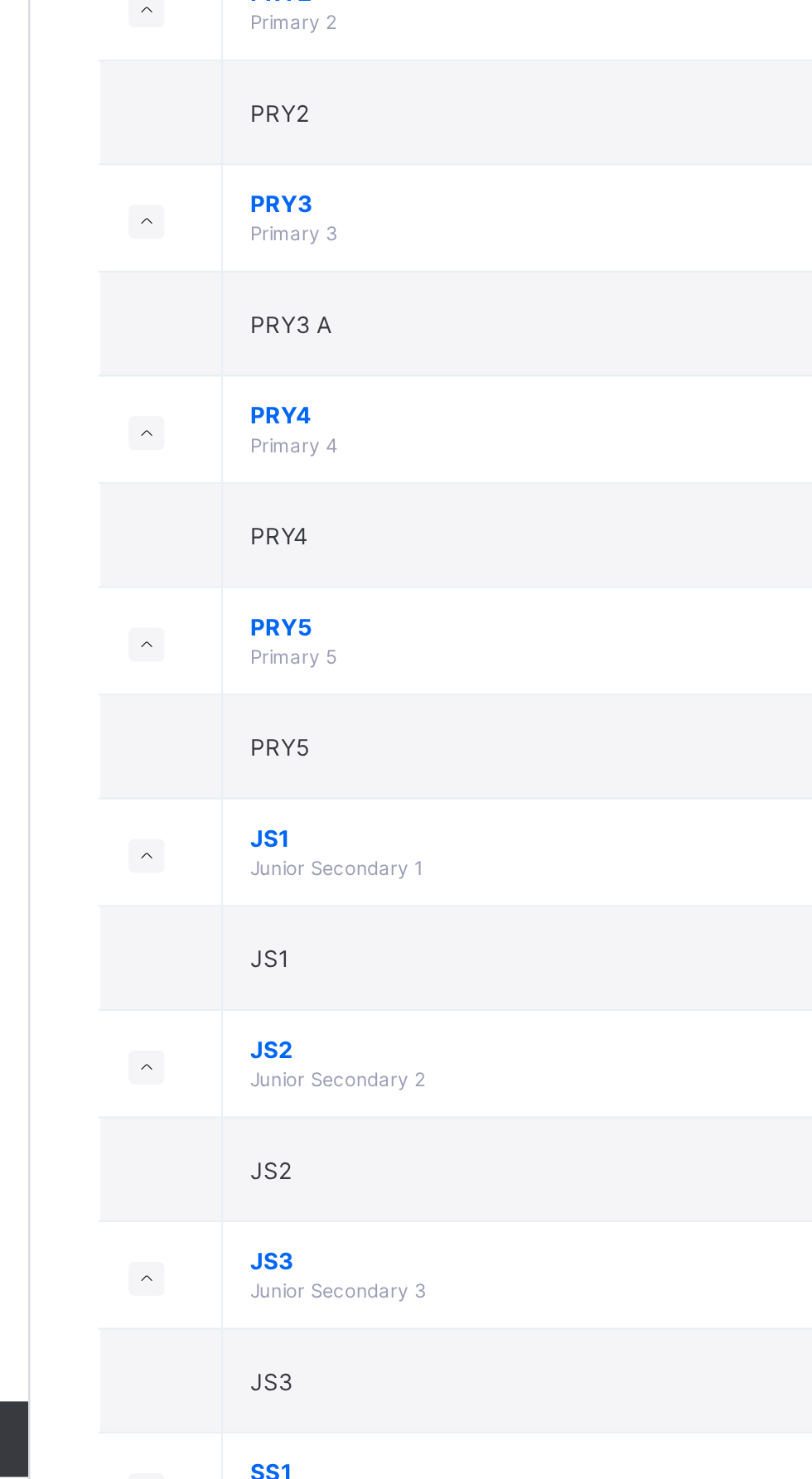 click on "JS1" at bounding box center [449, 1148] 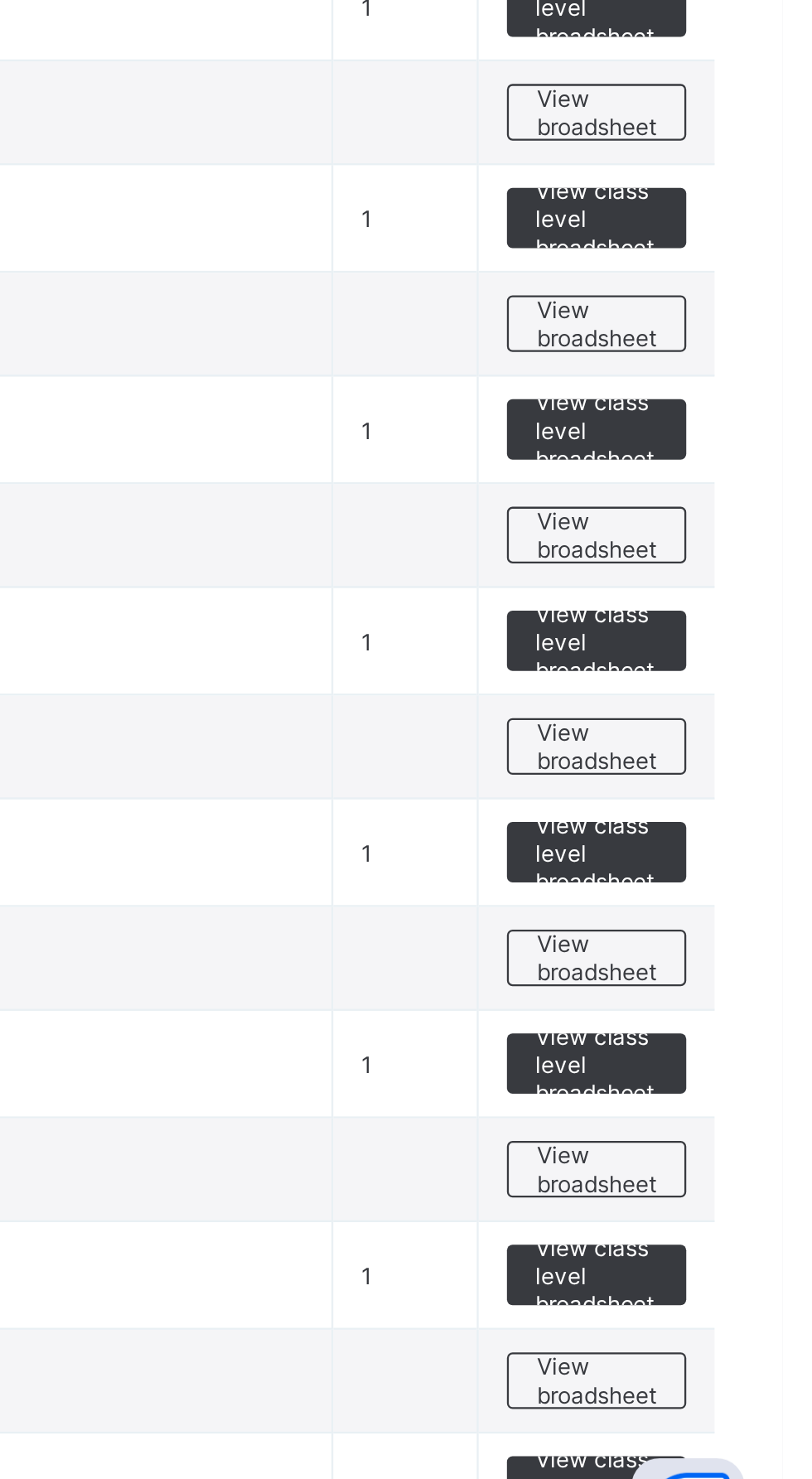 click on "View broadsheet" at bounding box center [730, 1201] 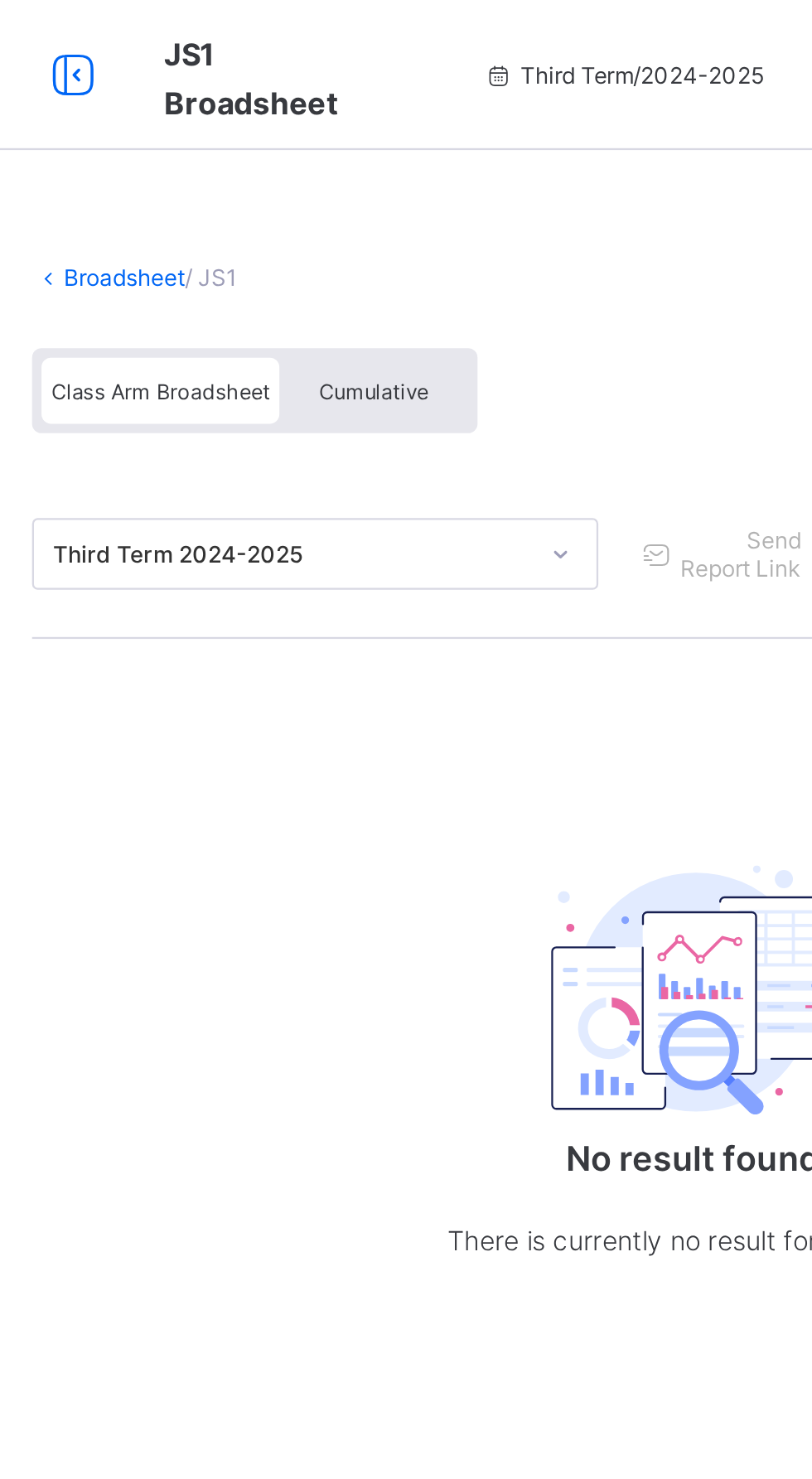 click on "Cumulative" at bounding box center (365, 172) 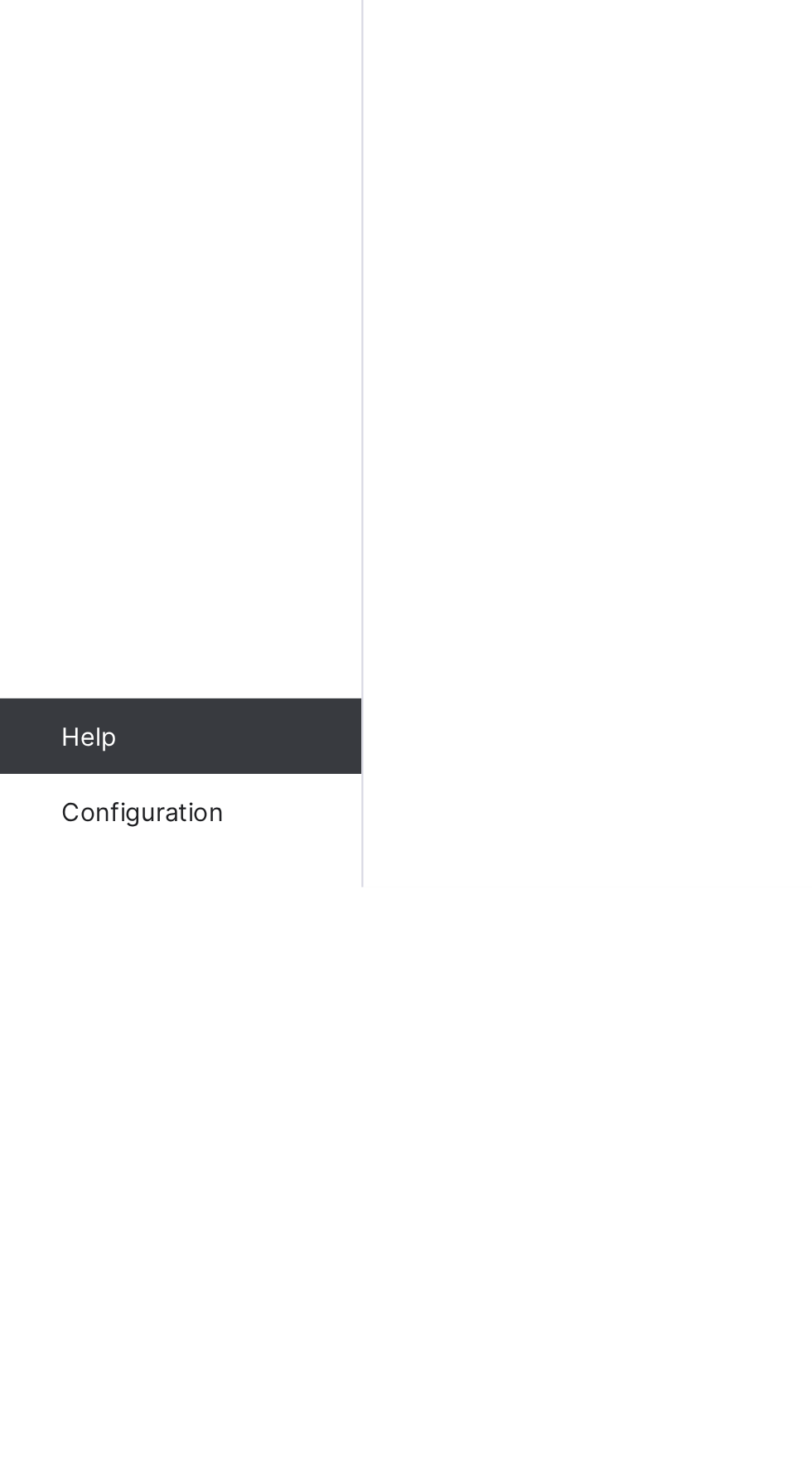 click on "Configuration" at bounding box center (132, 1446) 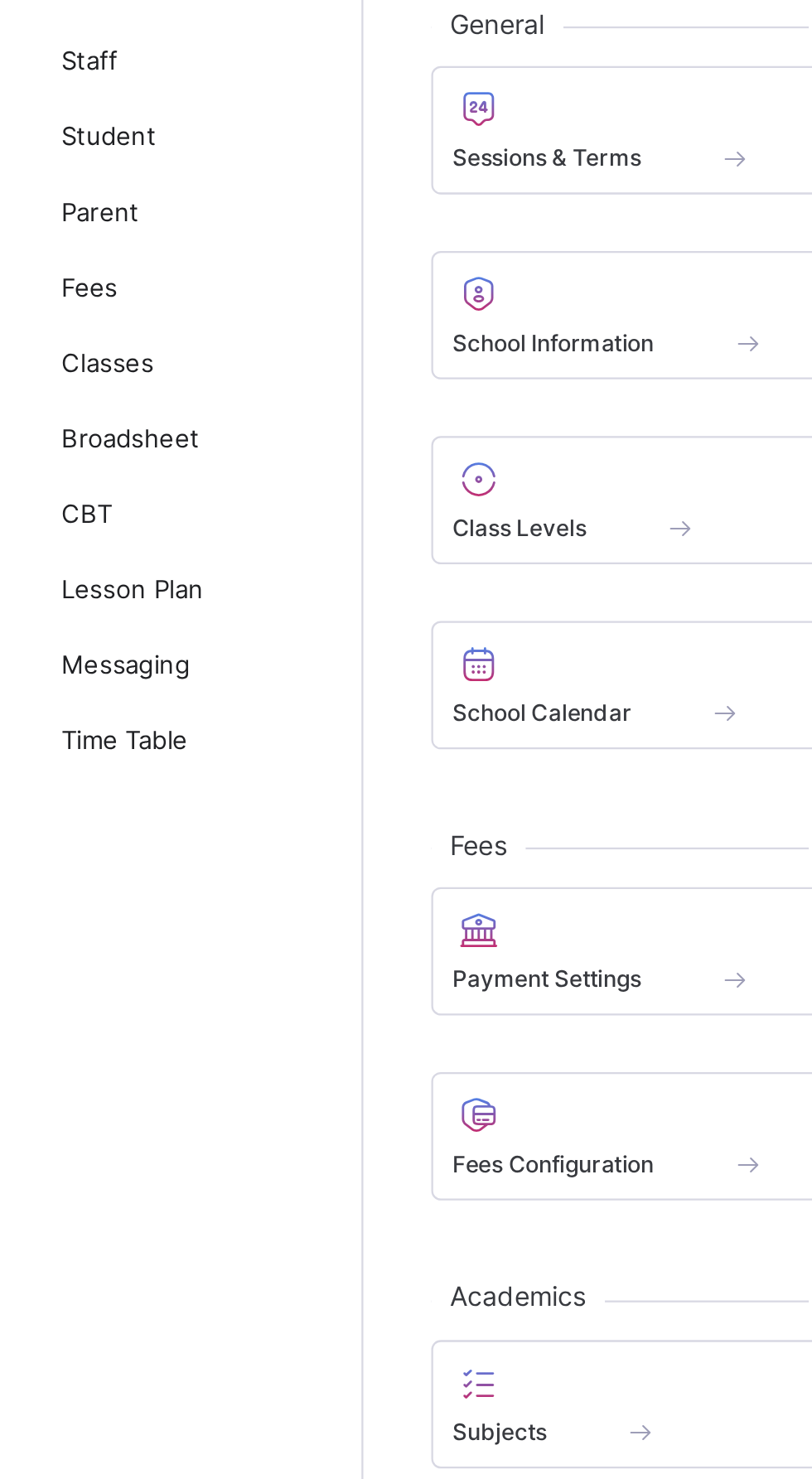 click on "Class Levels" at bounding box center [267, 337] 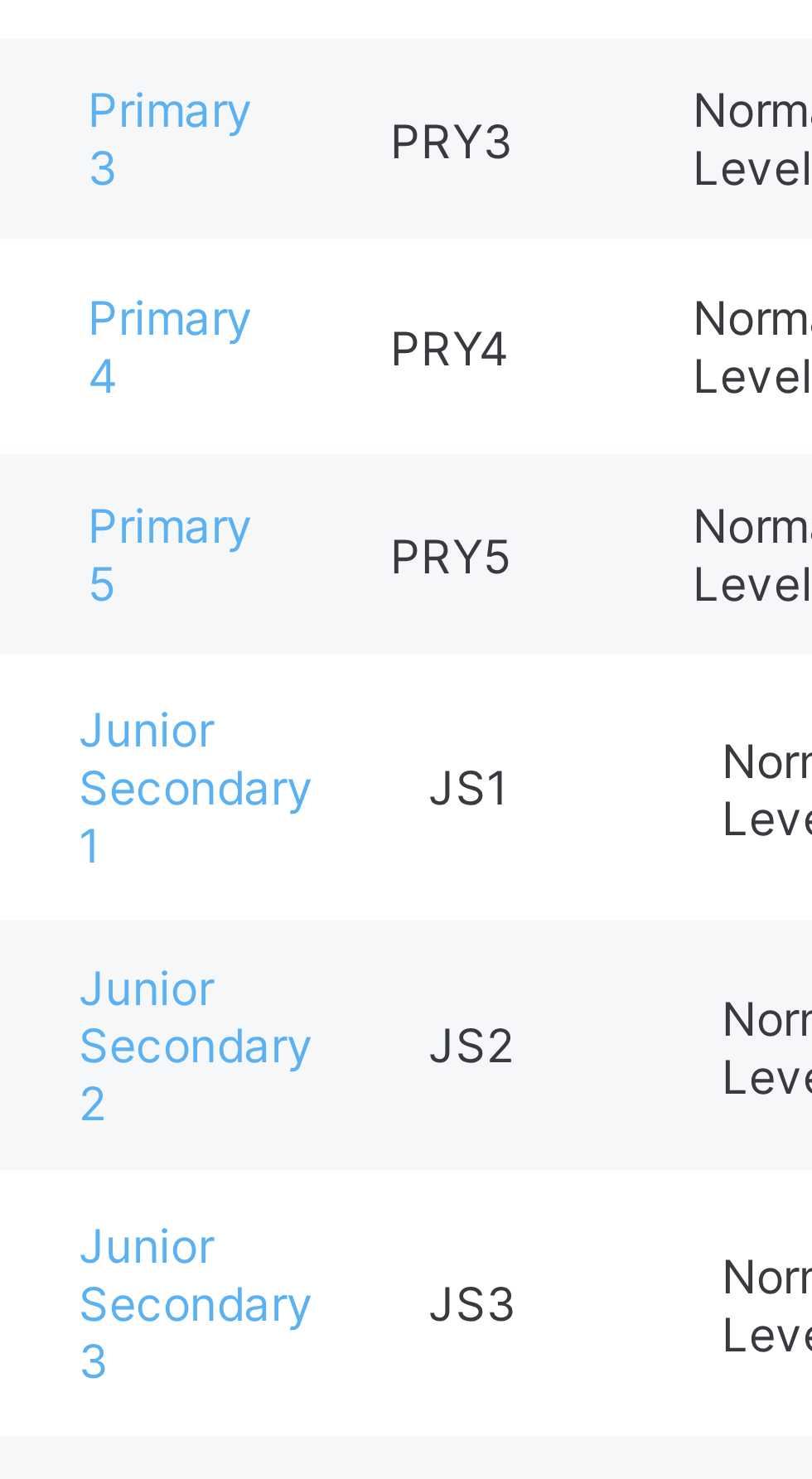 click on "Junior Secondary 1" at bounding box center (354, 741) 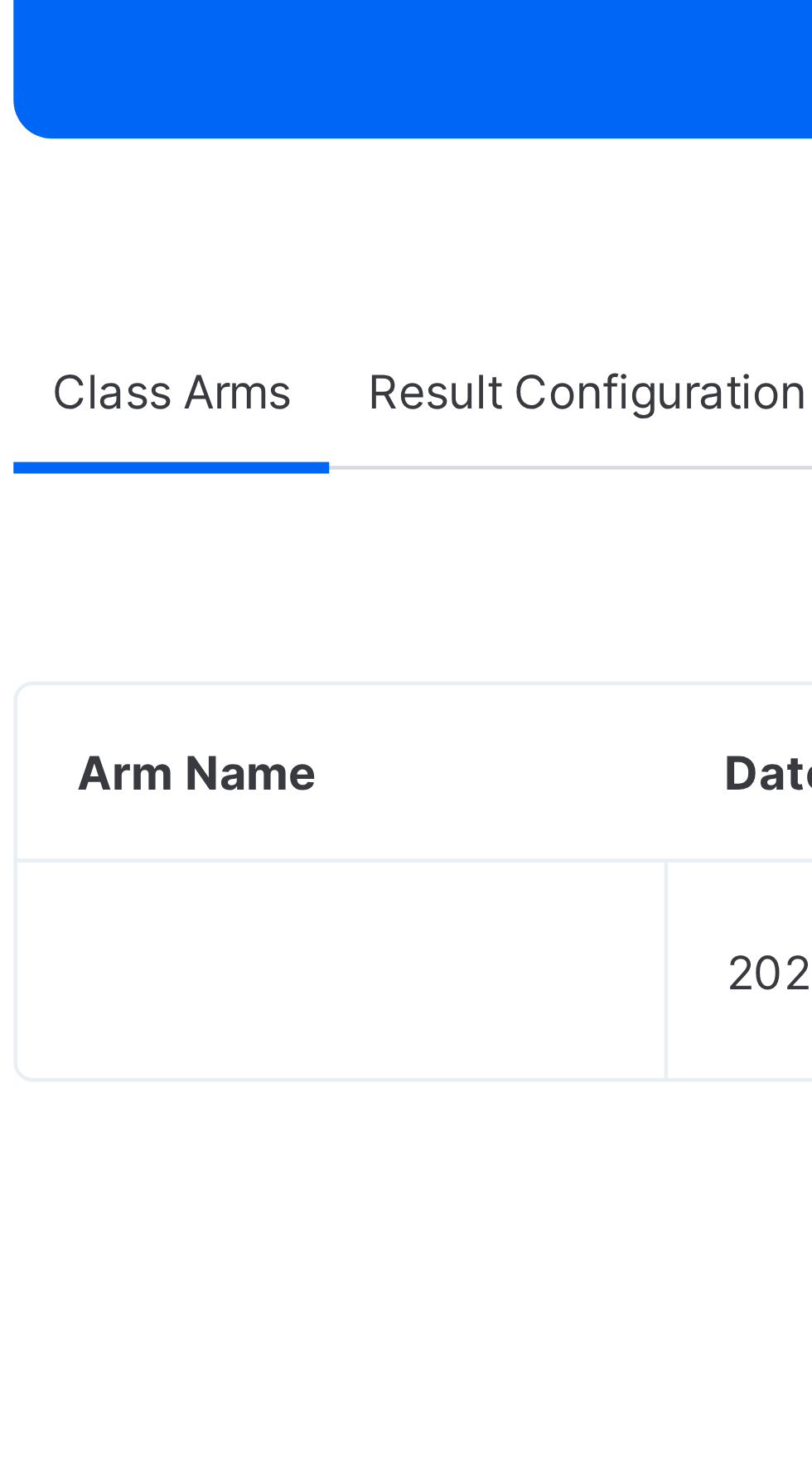 click on "Result Configuration" at bounding box center (352, 356) 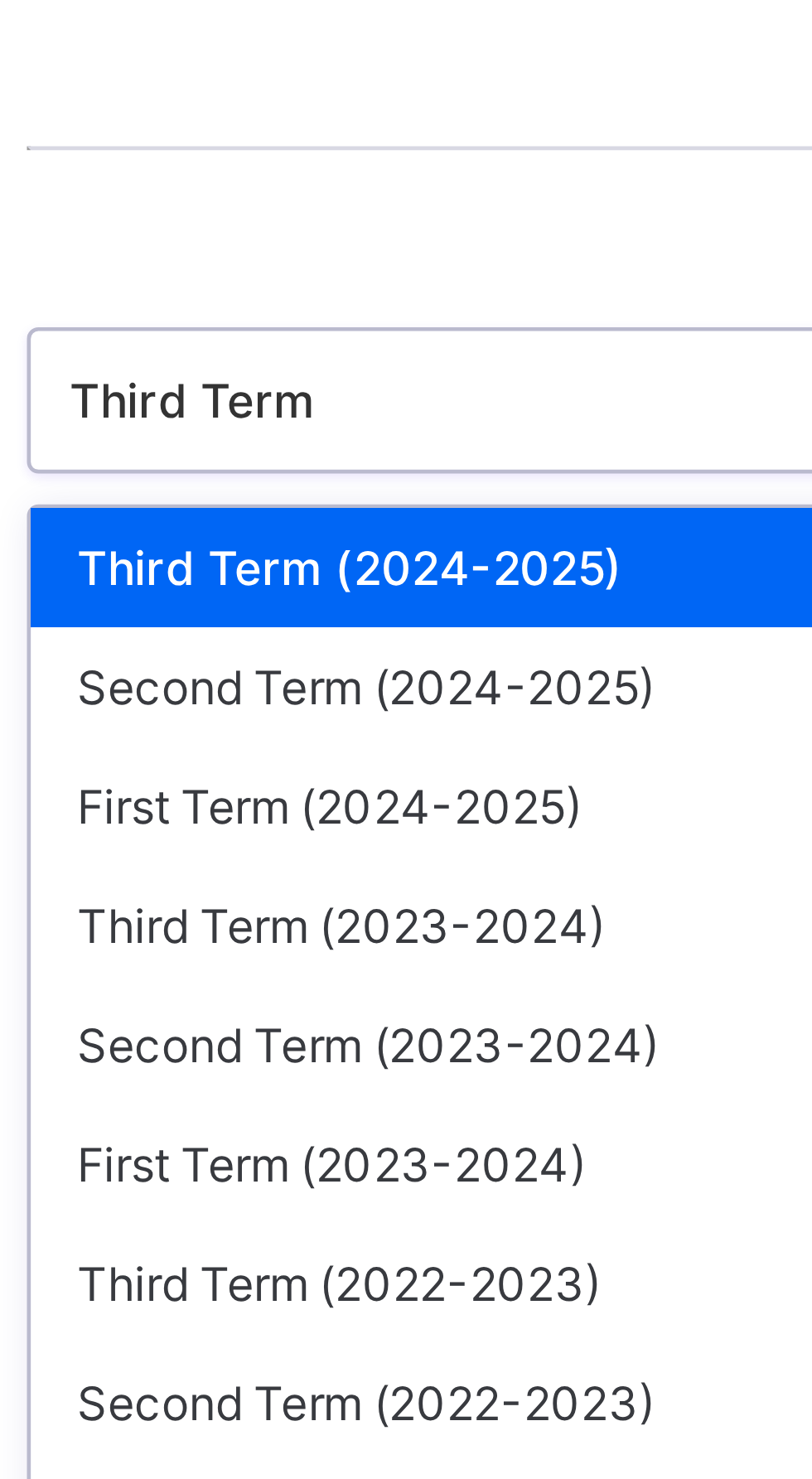 click on "Second Term (2024-2025)" at bounding box center [353, 693] 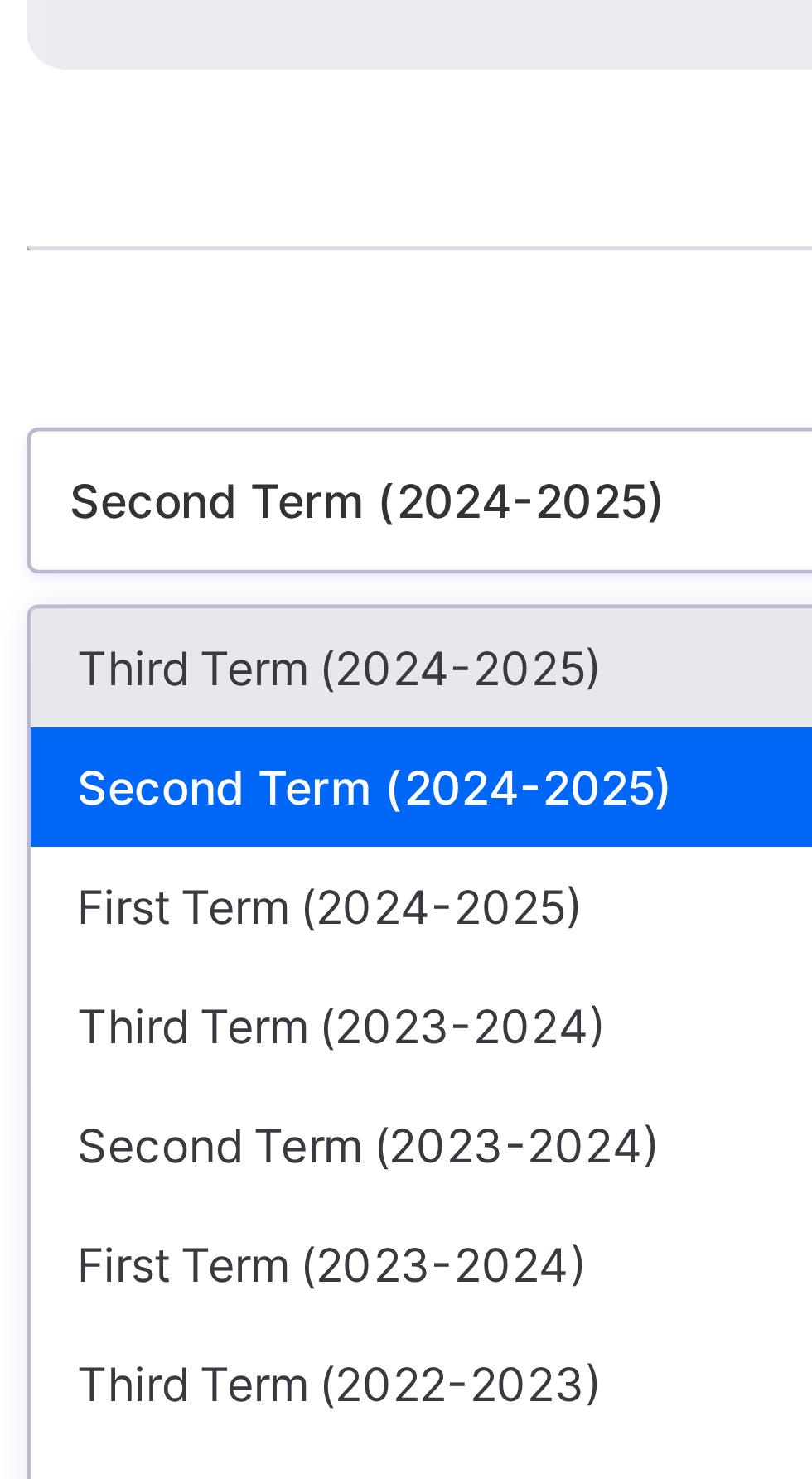 click on "Third Term (2024-2025)" at bounding box center (353, 667) 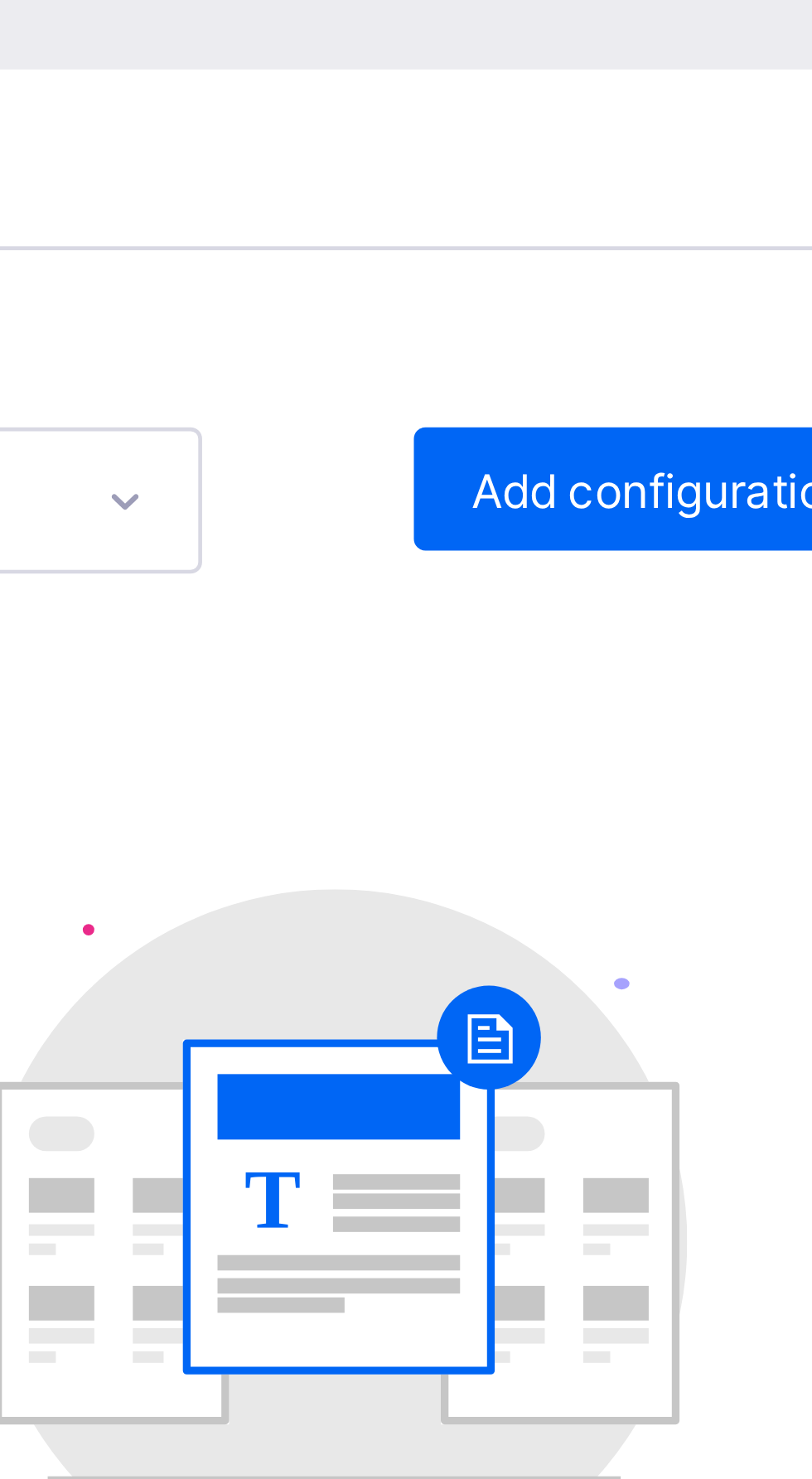 click on "Add configuration" at bounding box center [576, 629] 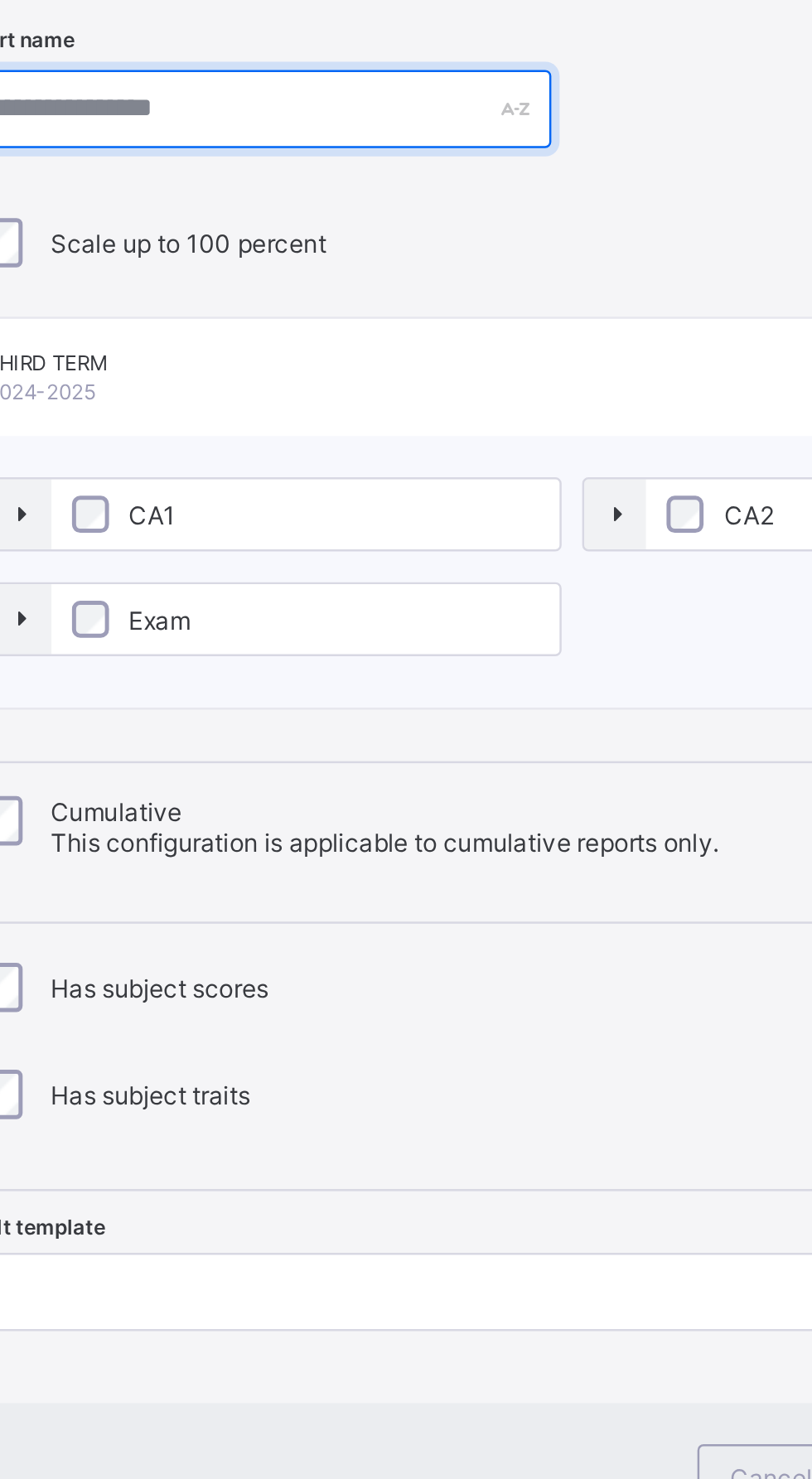 click at bounding box center [157, 488] 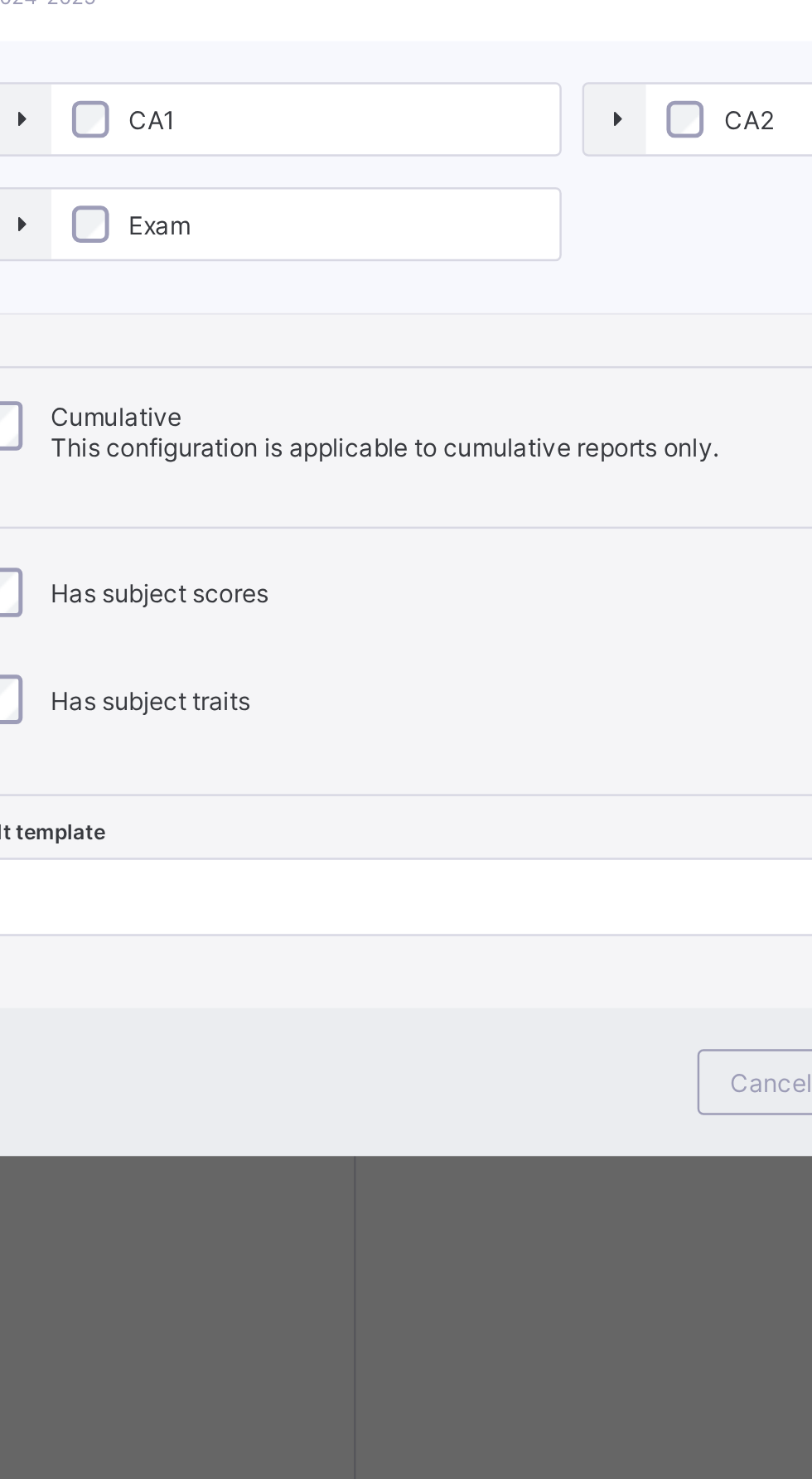type on "**********" 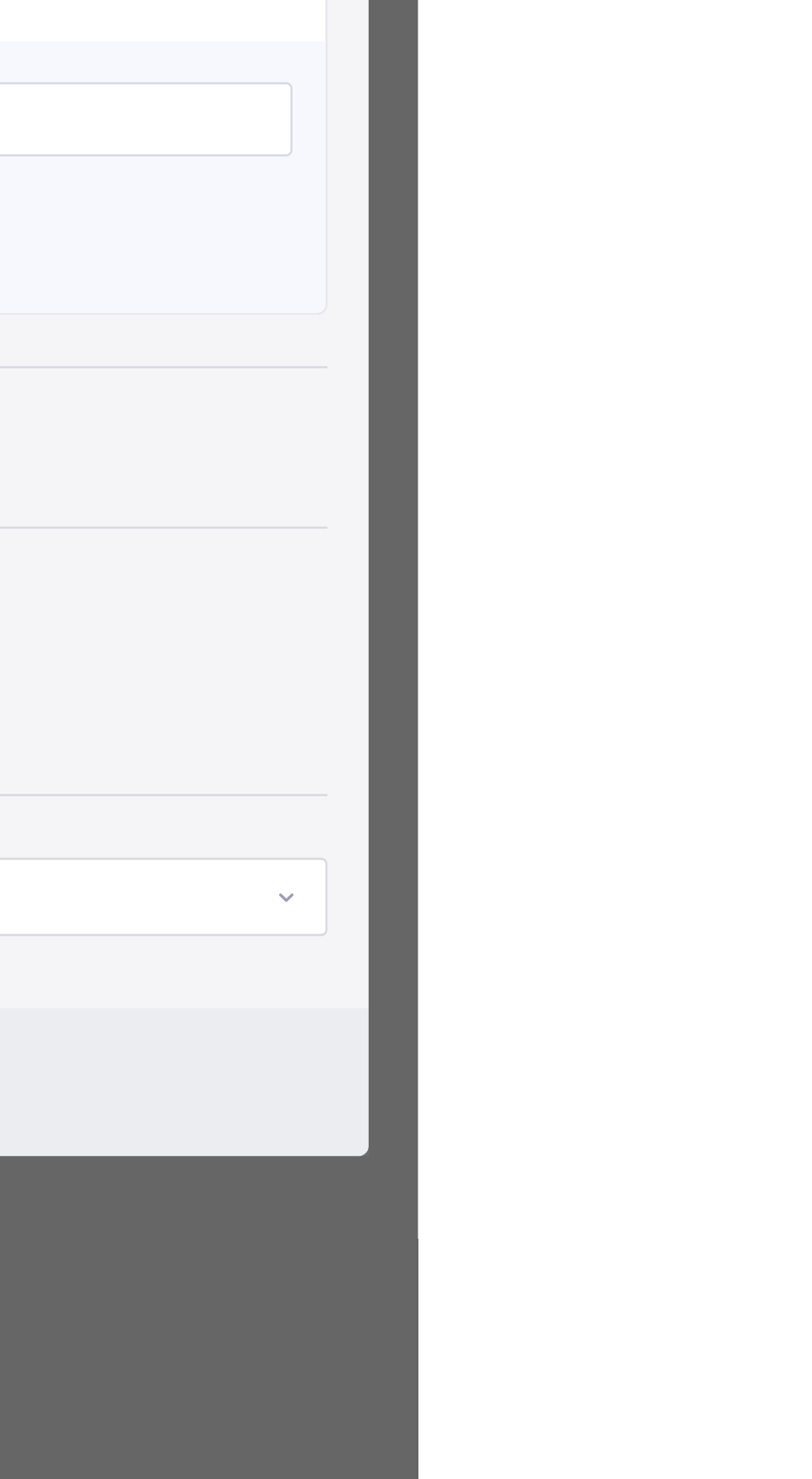 scroll, scrollTop: 0, scrollLeft: 0, axis: both 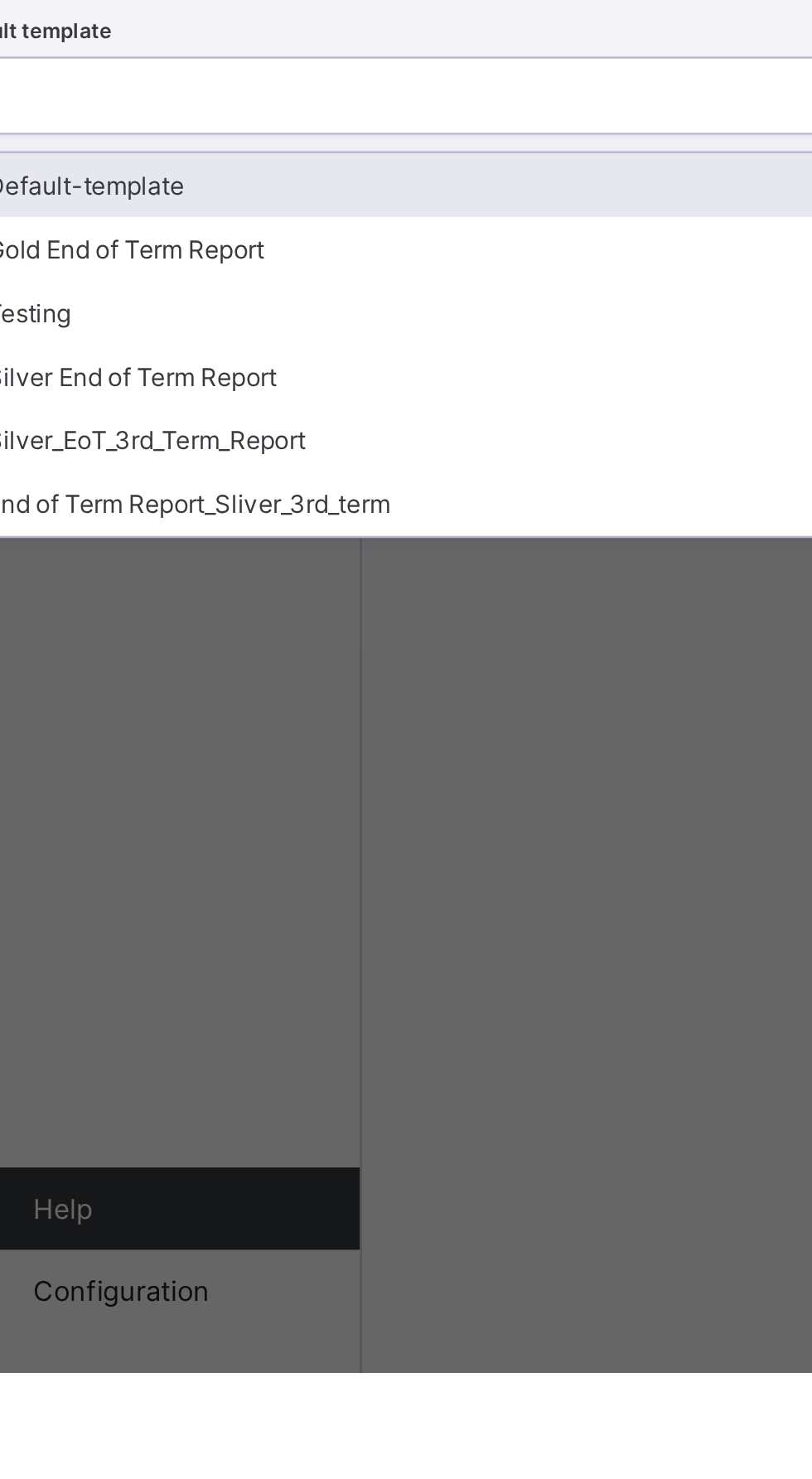 click on "Has subject traits" at bounding box center (406, 885) 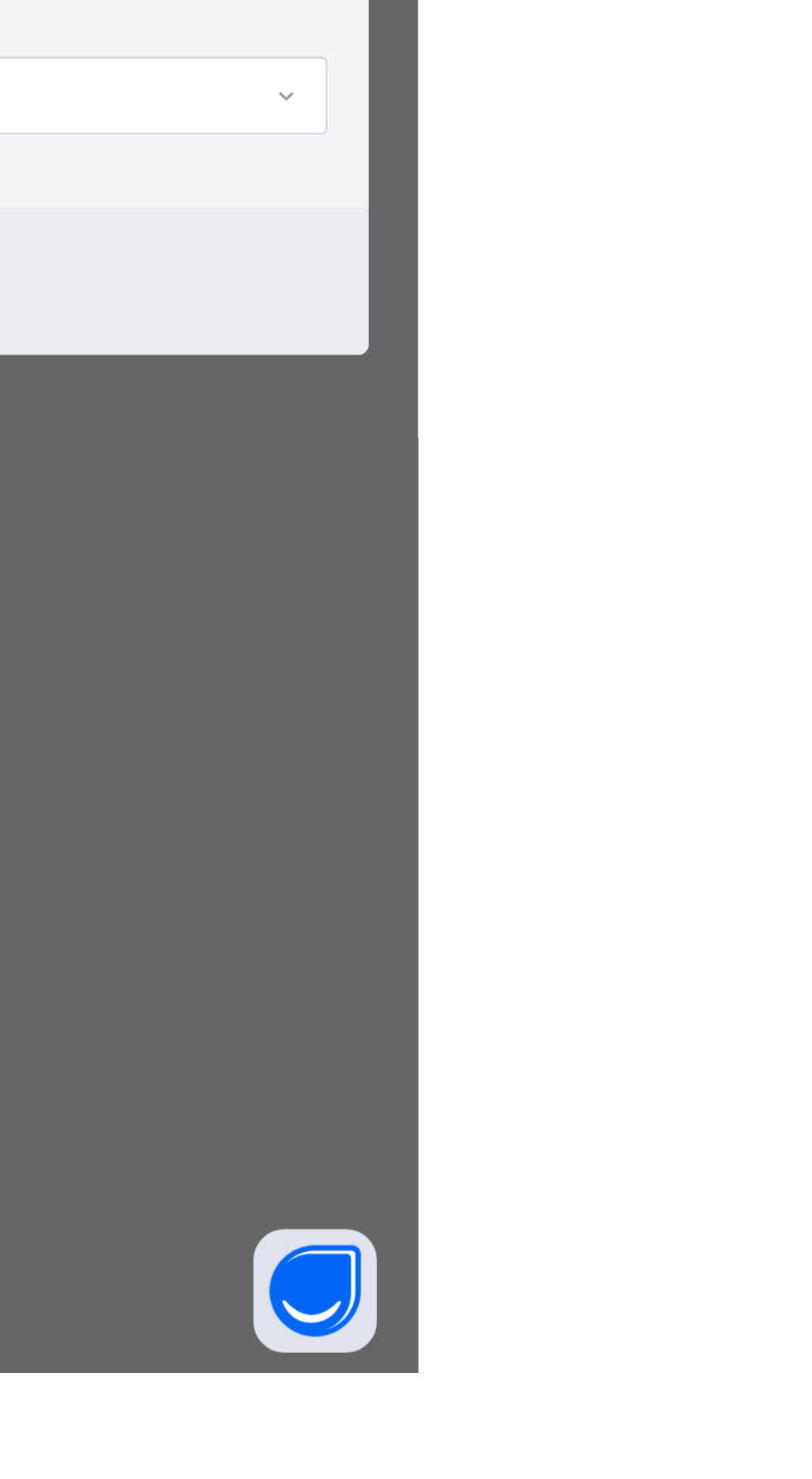 scroll, scrollTop: 0, scrollLeft: 0, axis: both 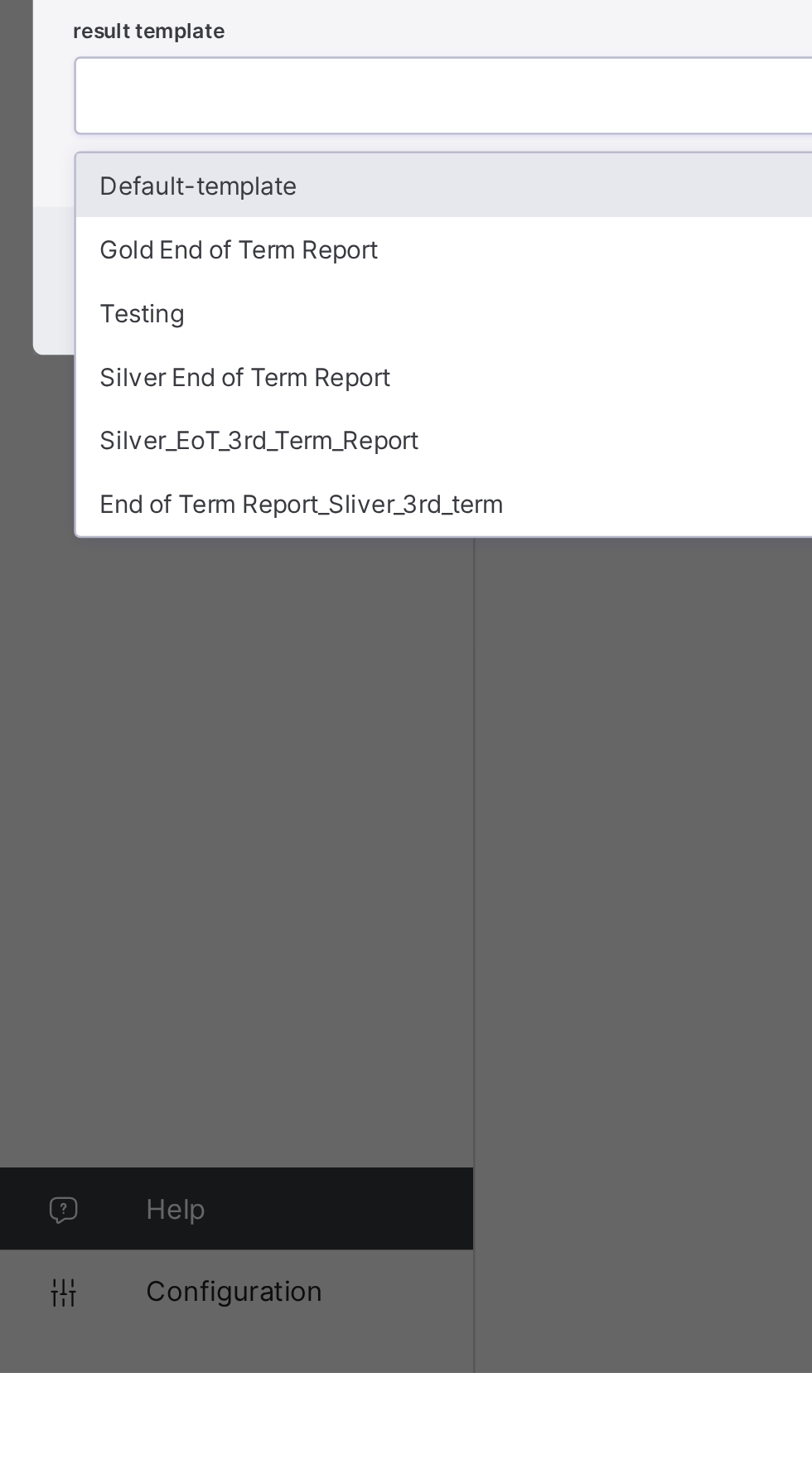 click on "Default-template" at bounding box center [406, 1000] 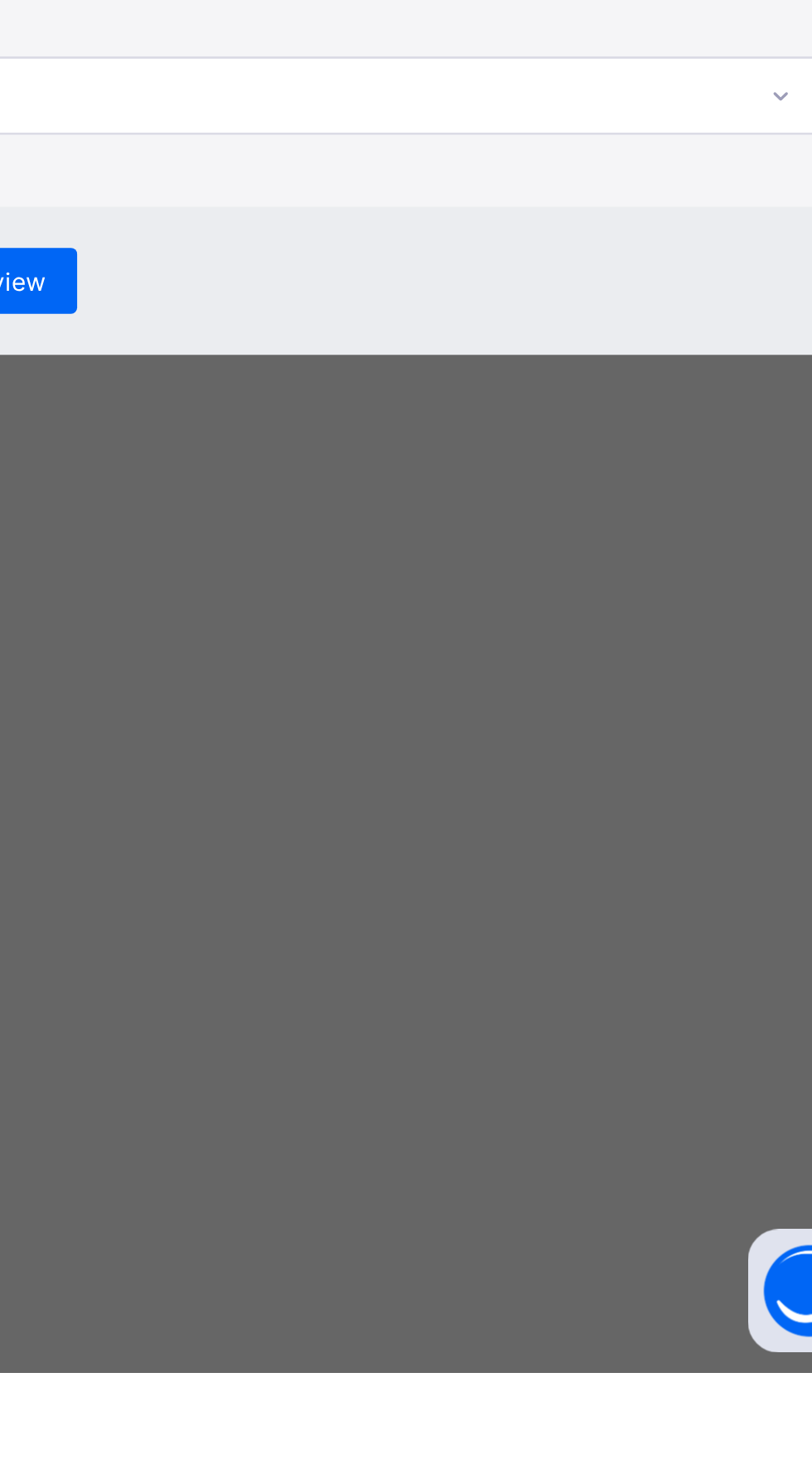 click on "Preview" at bounding box center (444, 1039) 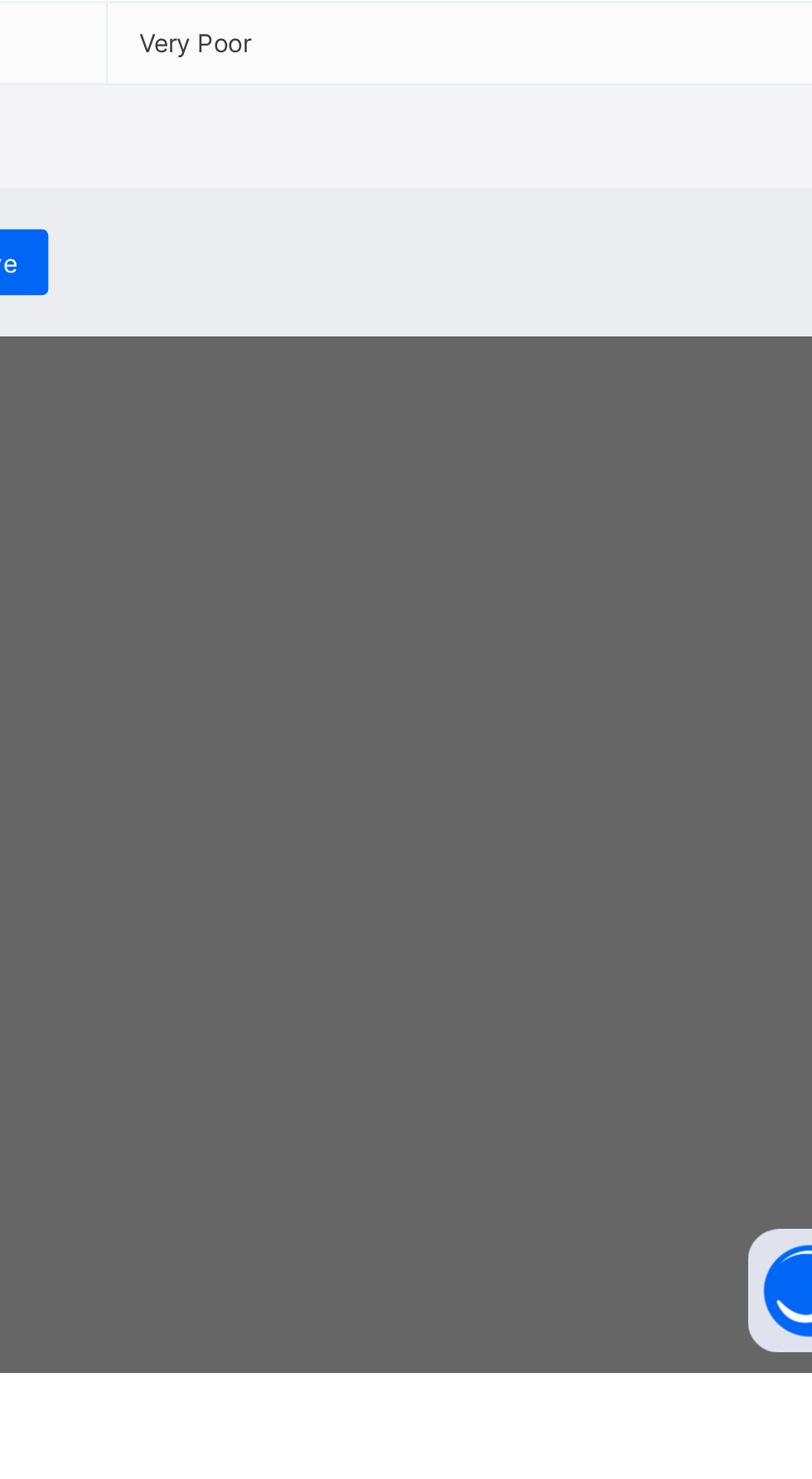 click on "Save" at bounding box center (439, 1032) 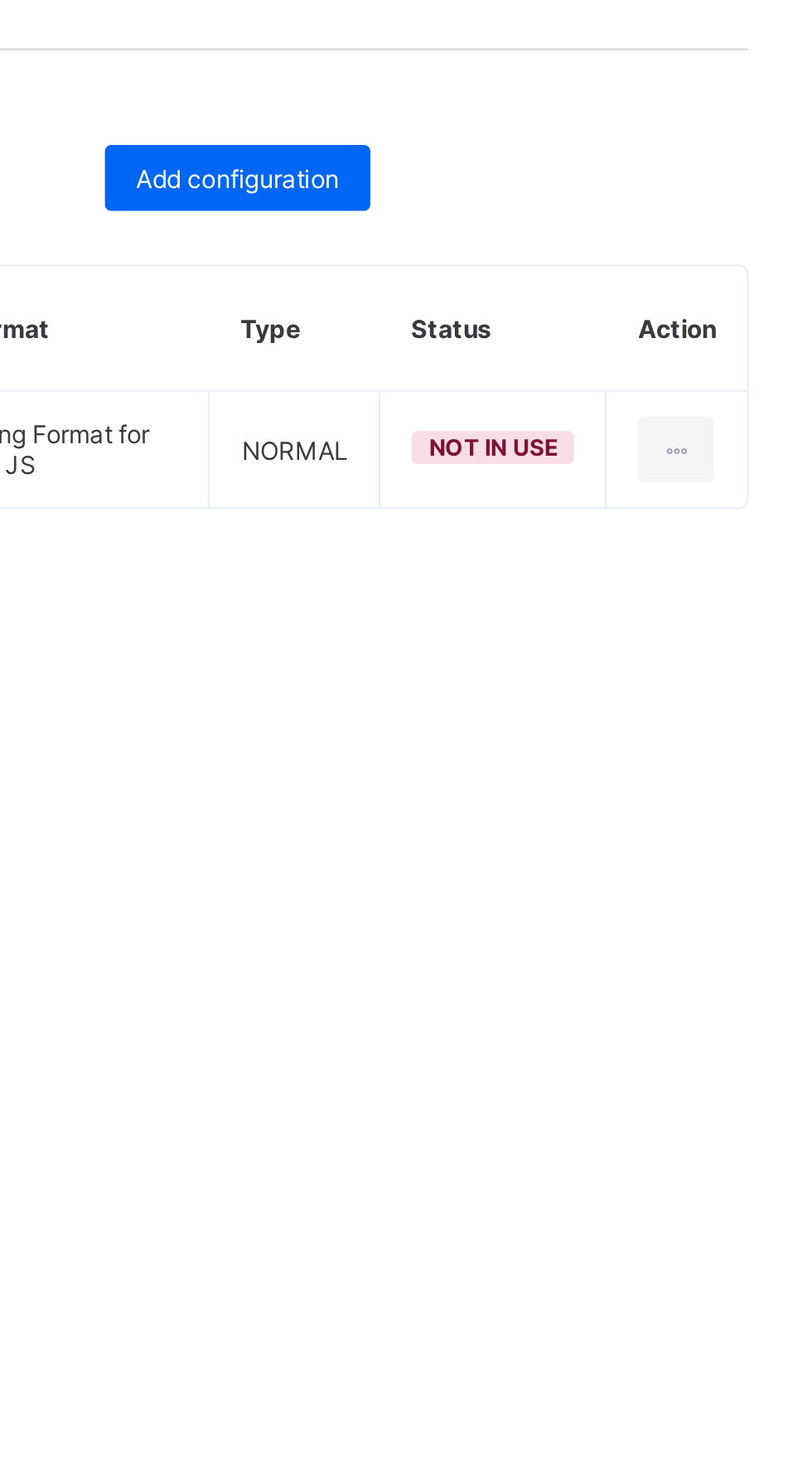 click at bounding box center [752, 738] 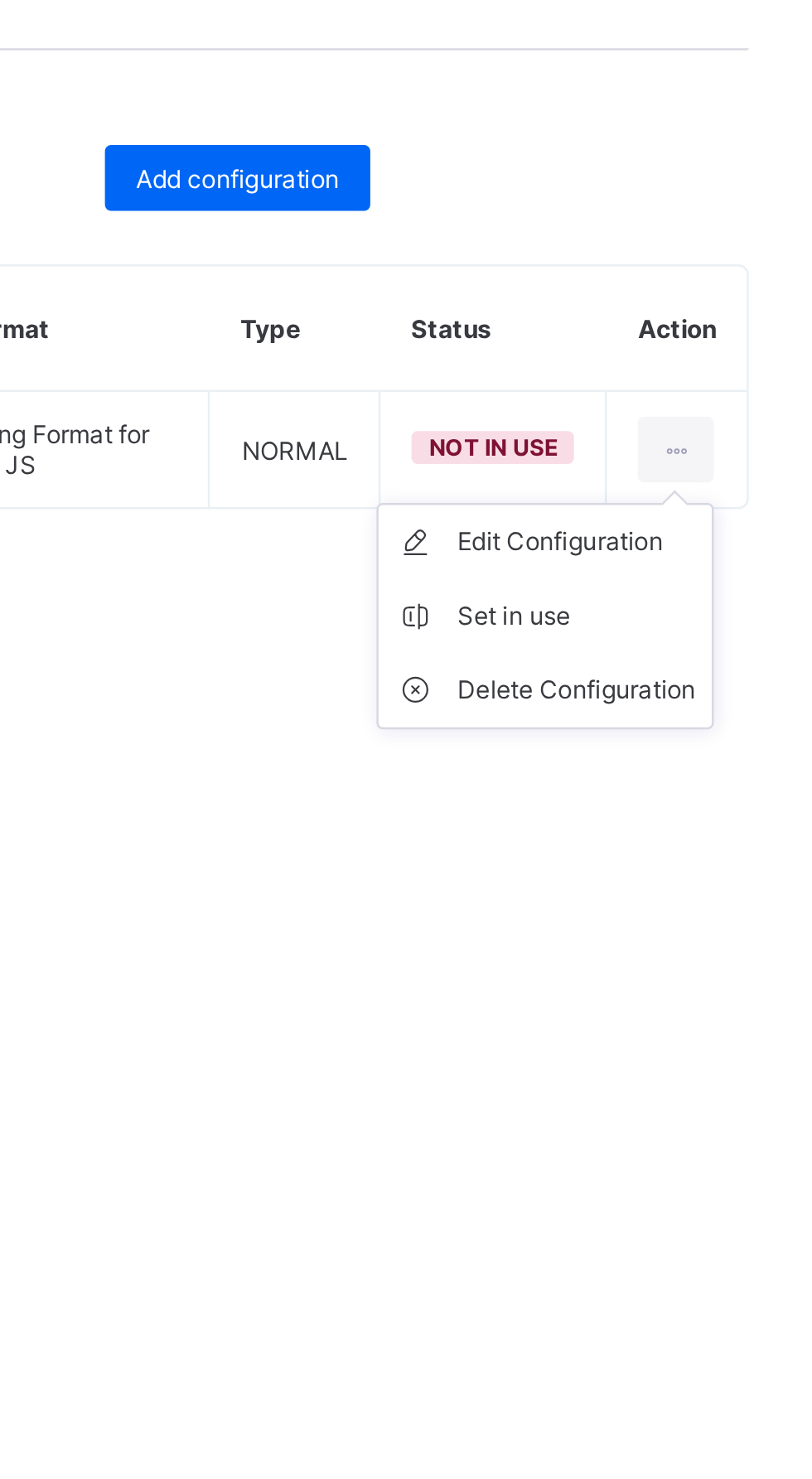 click on "Set in use" at bounding box center (713, 805) 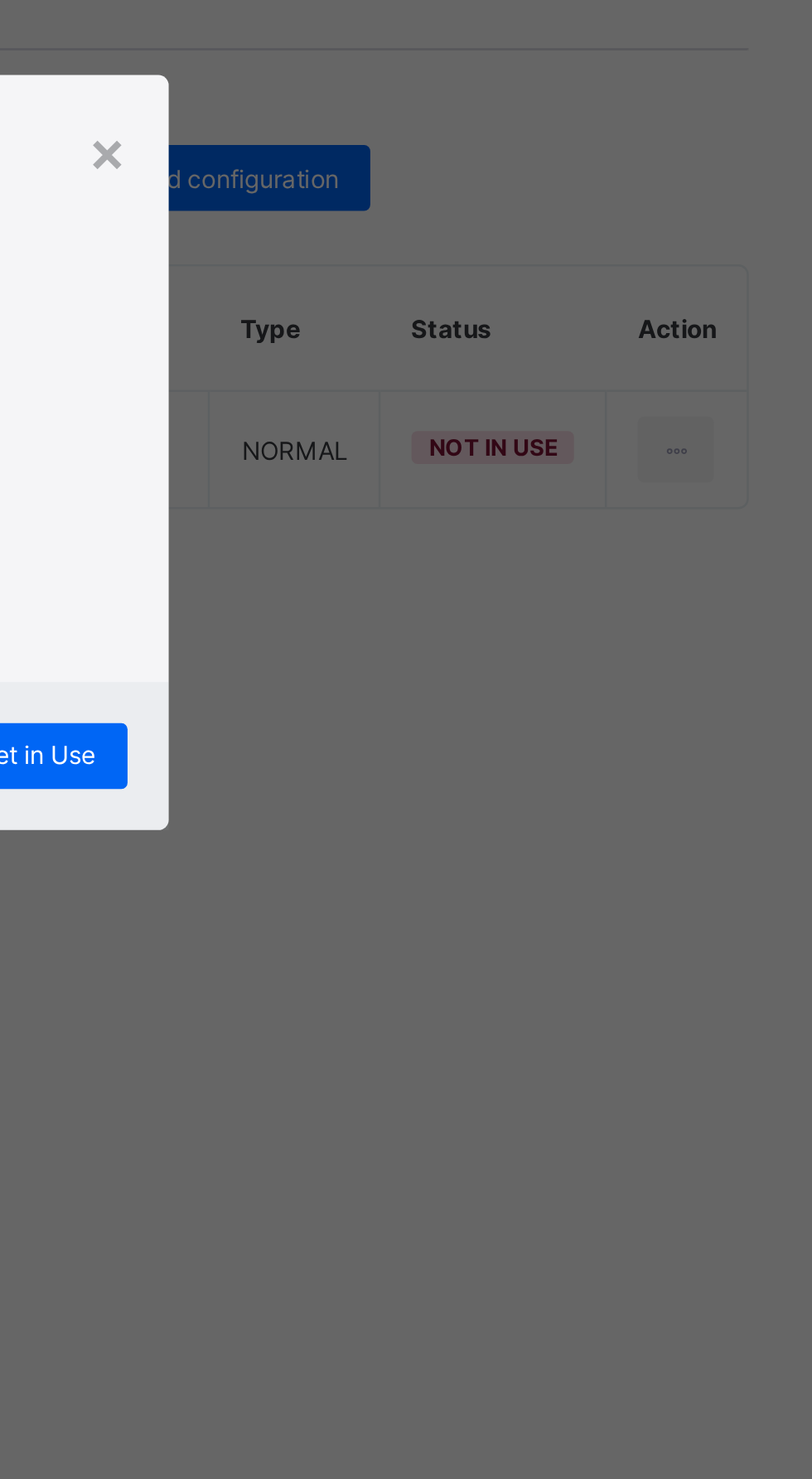 click on "Yes, Set in Use" at bounding box center (485, 861) 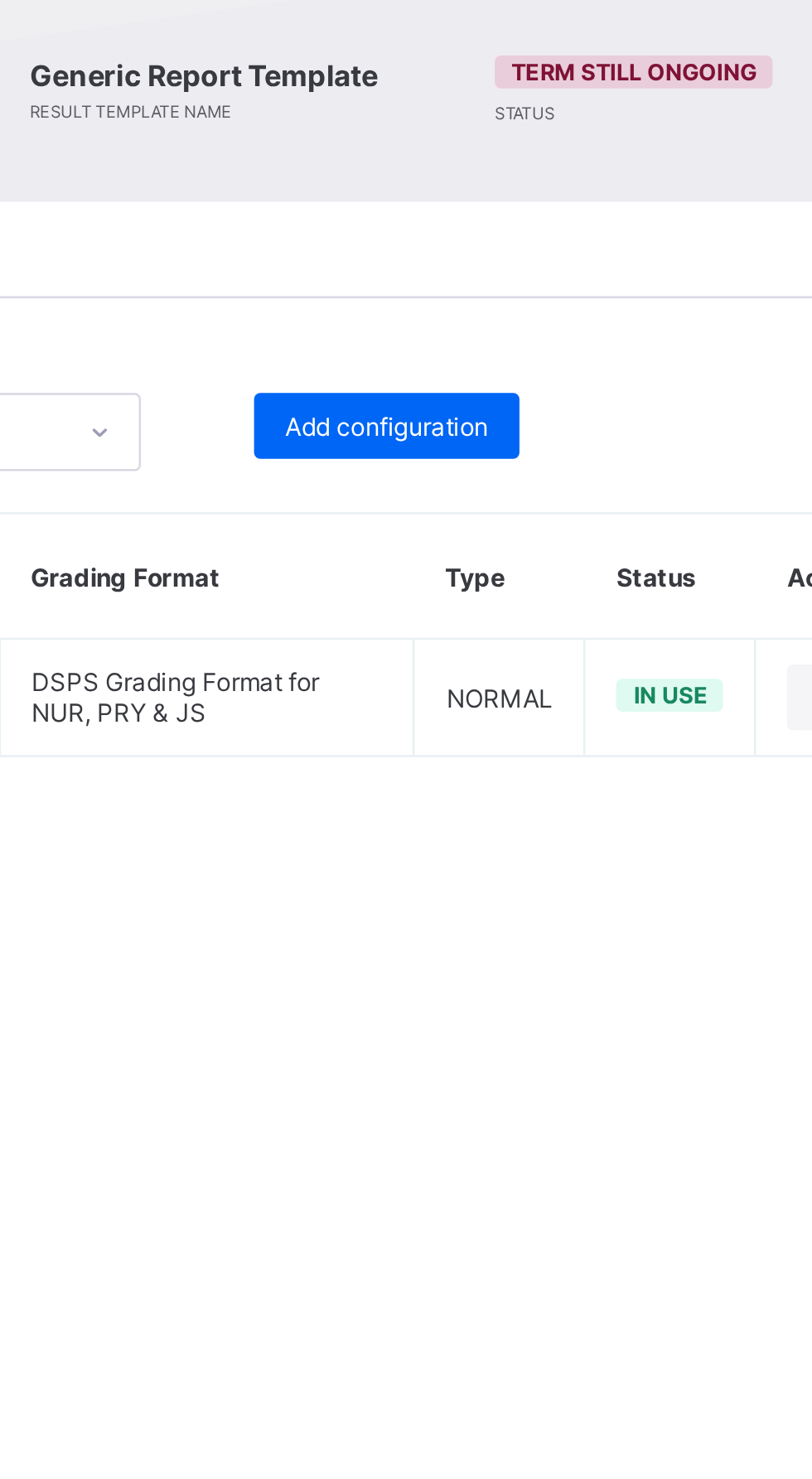 click on "Add configuration" at bounding box center [576, 629] 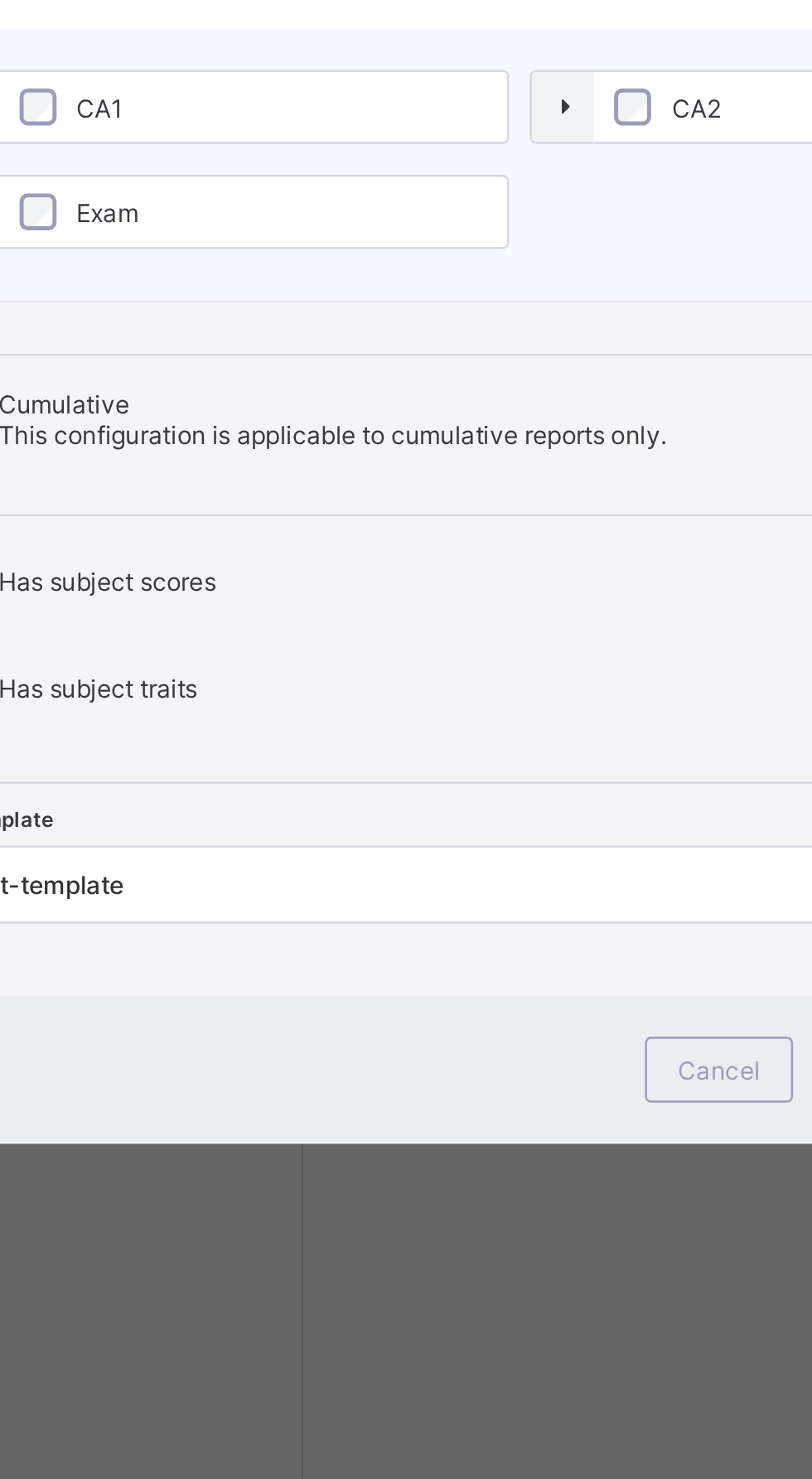 click on "Has subject traits" at bounding box center [406, 885] 